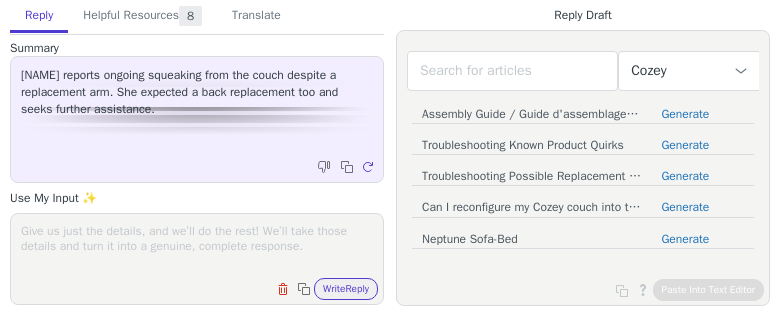 scroll, scrollTop: 0, scrollLeft: 0, axis: both 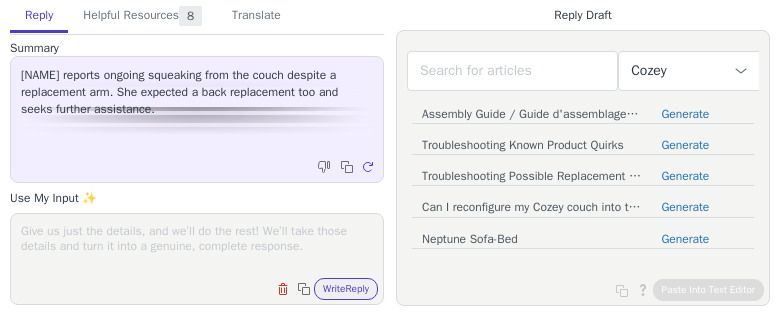 click at bounding box center (197, 246) 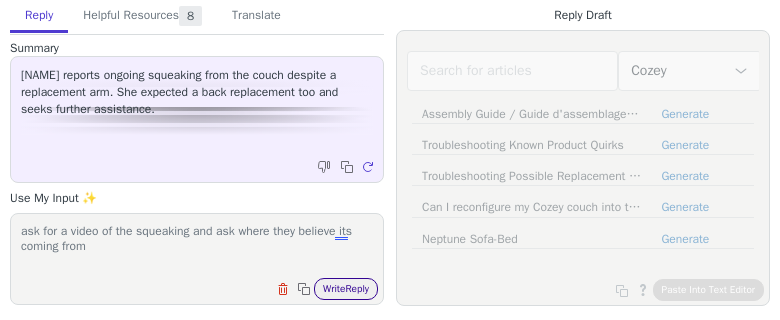 type on "ask for a video of the squeaking and ask where they believe its coming from" 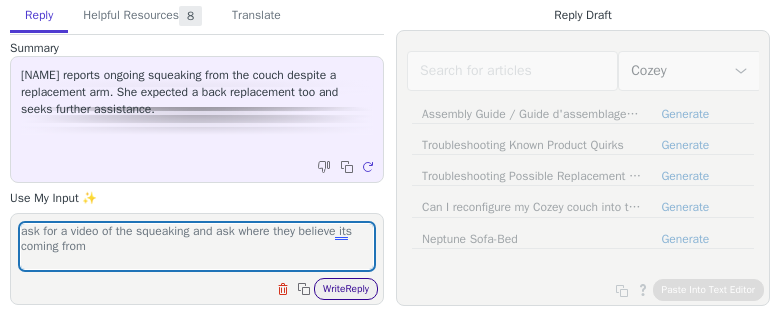 click on "Write  Reply" at bounding box center (346, 289) 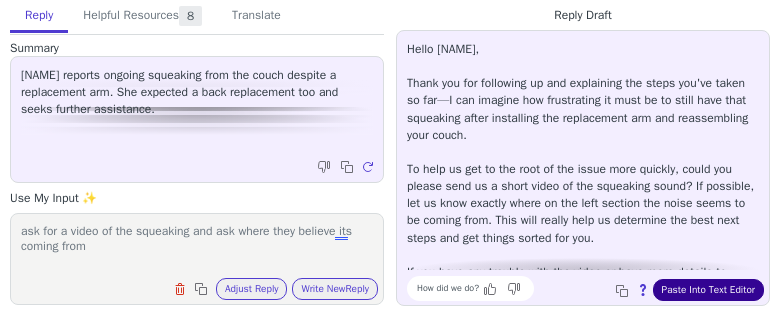 click on "Paste Into Text Editor" at bounding box center (708, 290) 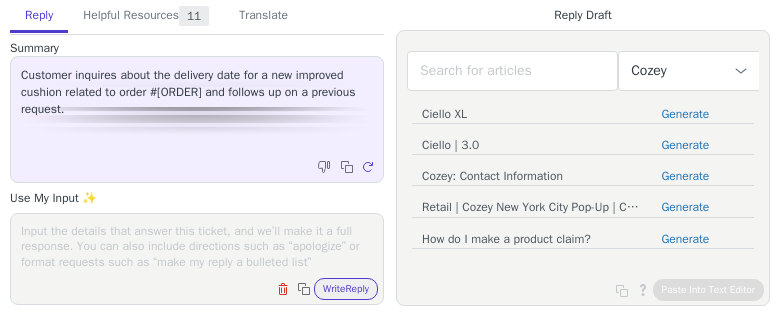 scroll, scrollTop: 0, scrollLeft: 0, axis: both 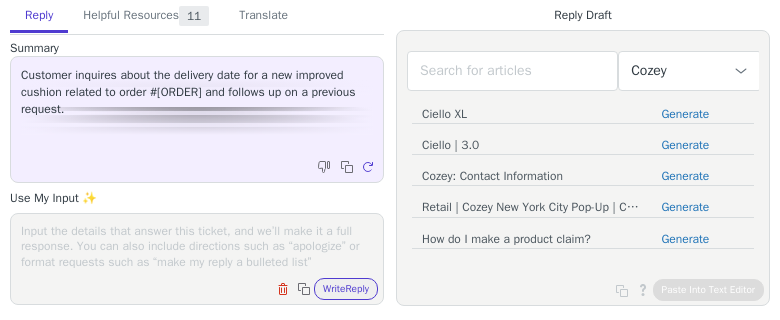 click at bounding box center (197, 246) 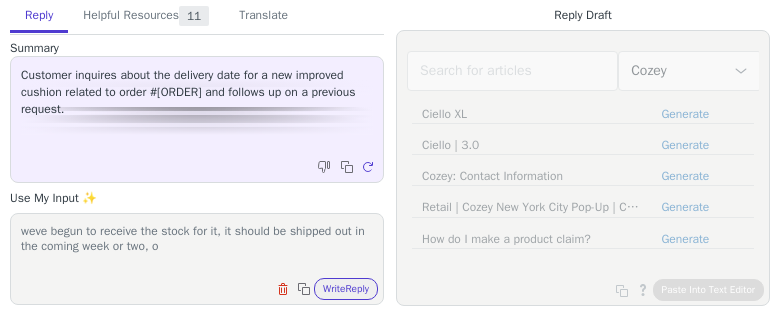 drag, startPoint x: 350, startPoint y: 228, endPoint x: 307, endPoint y: 230, distance: 43.046486 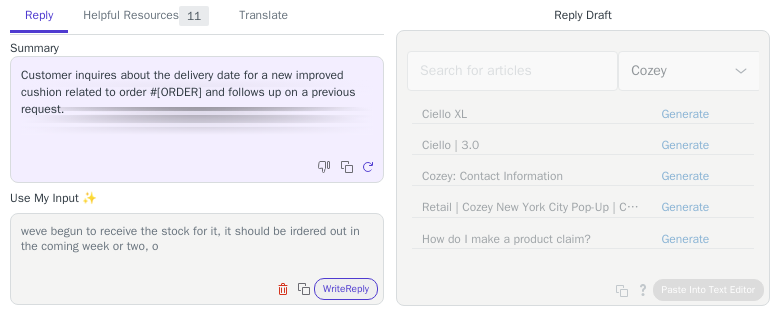 drag, startPoint x: 355, startPoint y: 223, endPoint x: 374, endPoint y: 222, distance: 19.026299 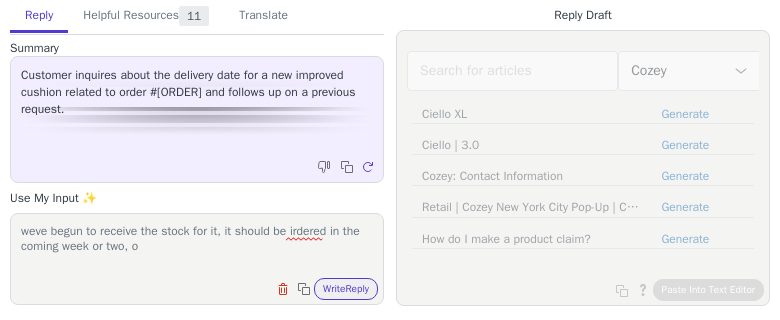 click on "weve begun to receive the stock for it, it should be irdered in the coming week or two, o" at bounding box center [197, 246] 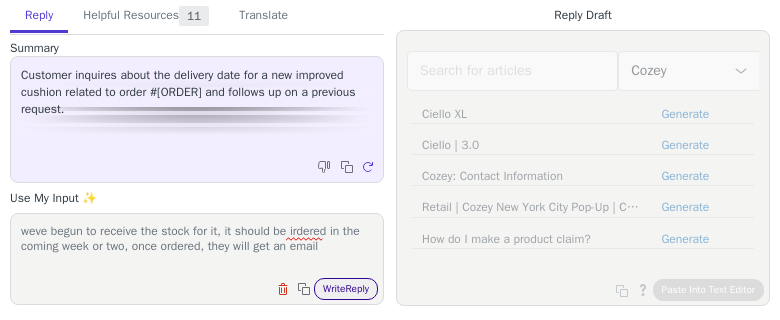 type on "weve begun to receive the stock for it, it should be irdered in the coming week or two, once ordered, they will get an email" 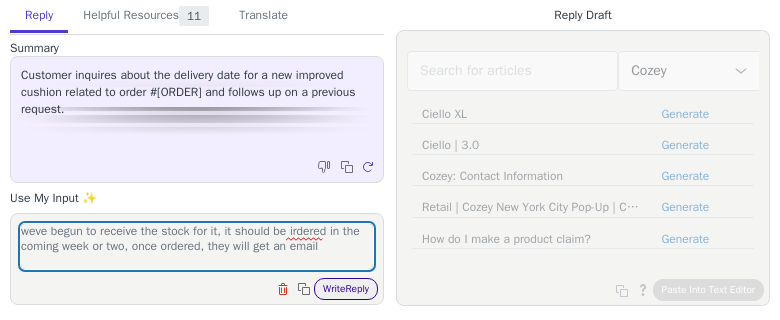 click on "Write  Reply" at bounding box center [346, 289] 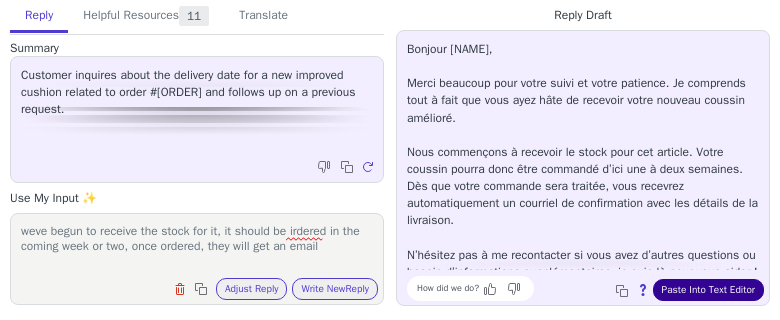 click on "Paste Into Text Editor" at bounding box center (708, 290) 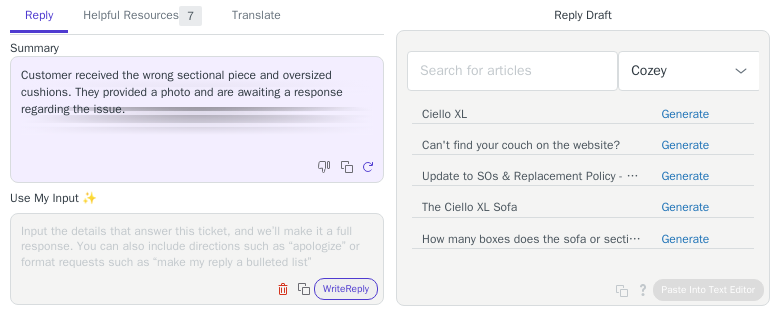 scroll, scrollTop: 0, scrollLeft: 0, axis: both 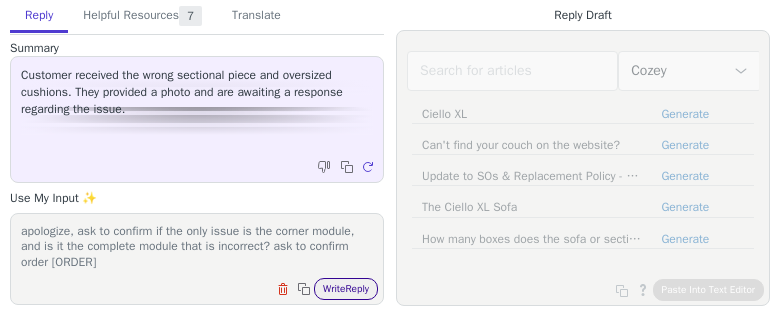 type on "apologize, ask to confirm if the only issue is the corner module, and is it the complete module that is incorrect? ask to confirm order number" 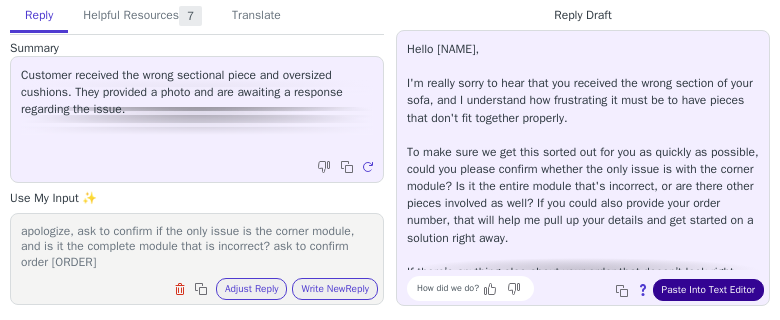 click on "Paste Into Text Editor" at bounding box center [708, 290] 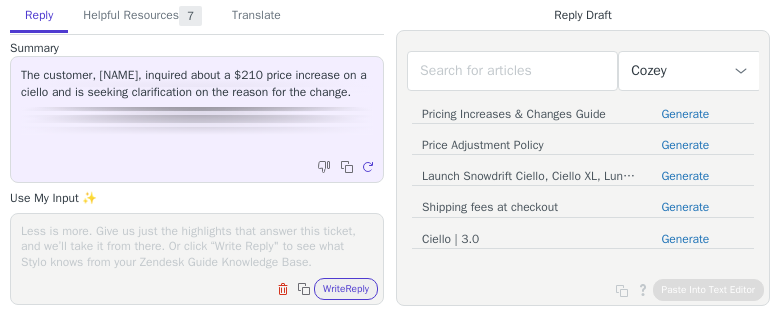 scroll, scrollTop: 0, scrollLeft: 0, axis: both 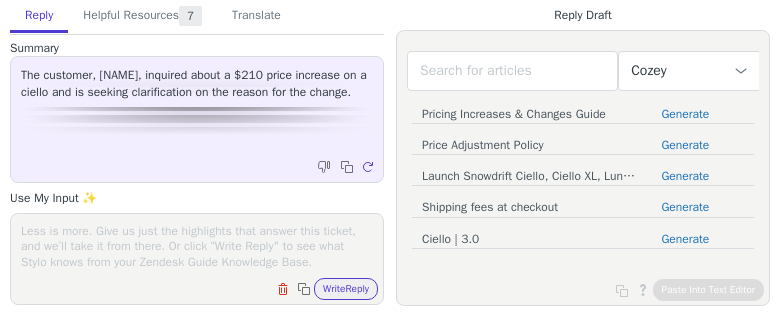 click at bounding box center [197, 246] 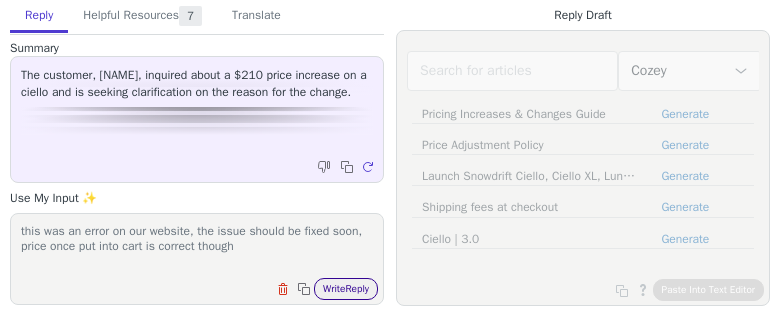 type on "this was an error on our website, the issue should be fixed soon, price once put into cart is correct though" 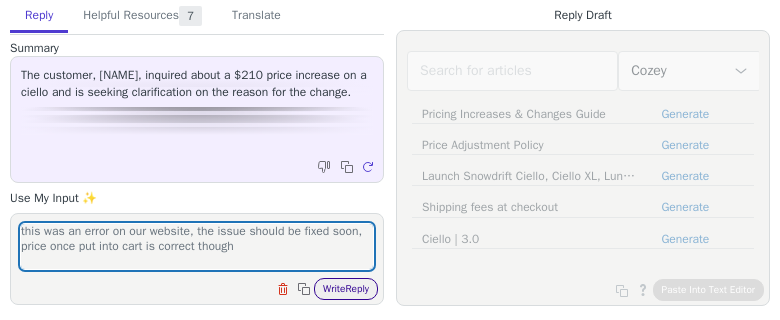 click on "Write  Reply" at bounding box center (346, 289) 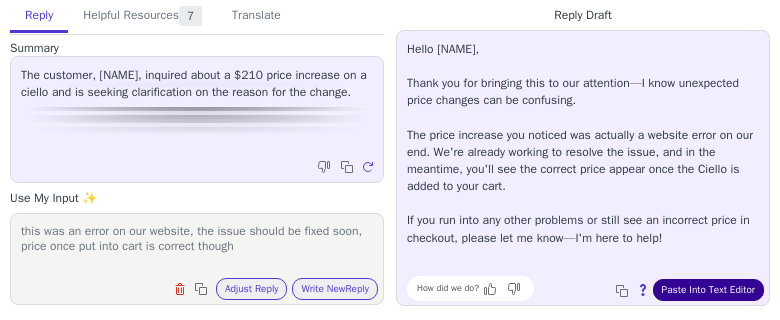 click on "Paste Into Text Editor" at bounding box center (708, 290) 